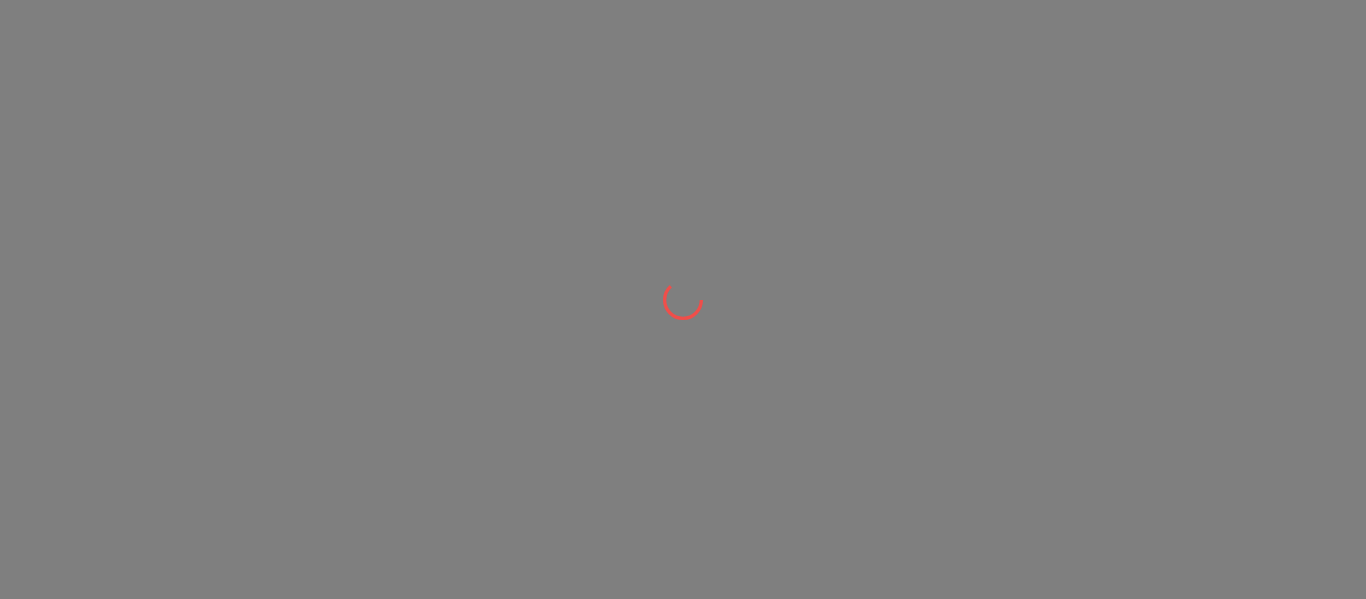scroll, scrollTop: 0, scrollLeft: 0, axis: both 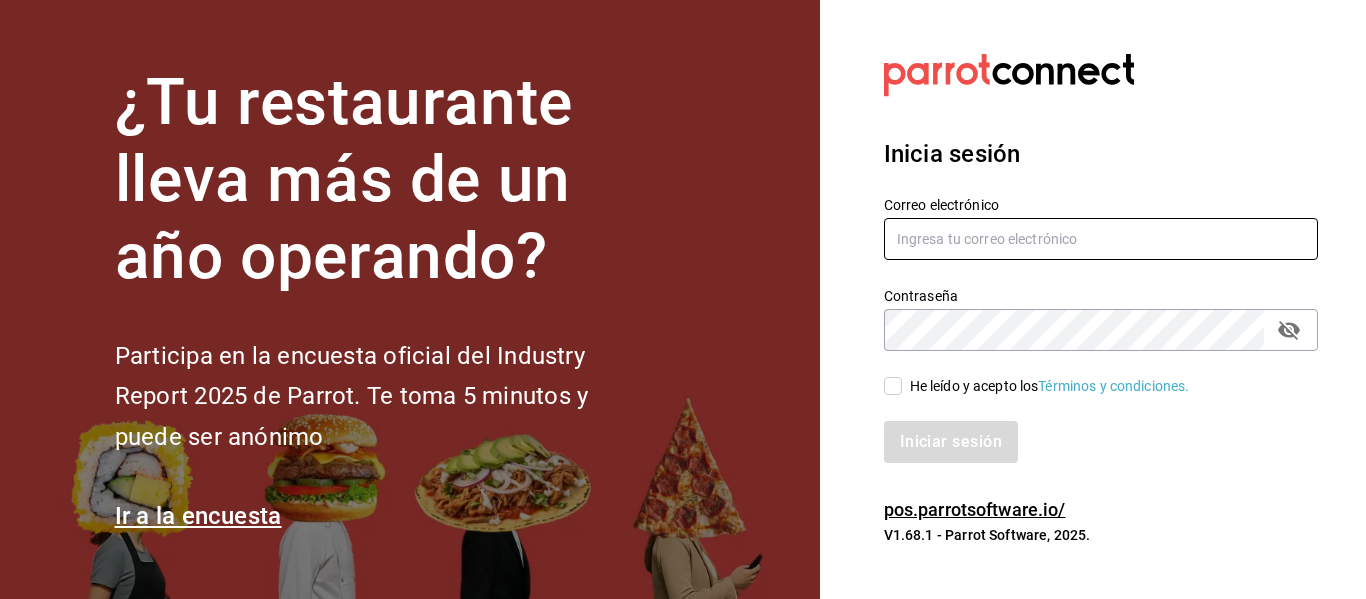 type on "[USERNAME]@[DOMAIN].com" 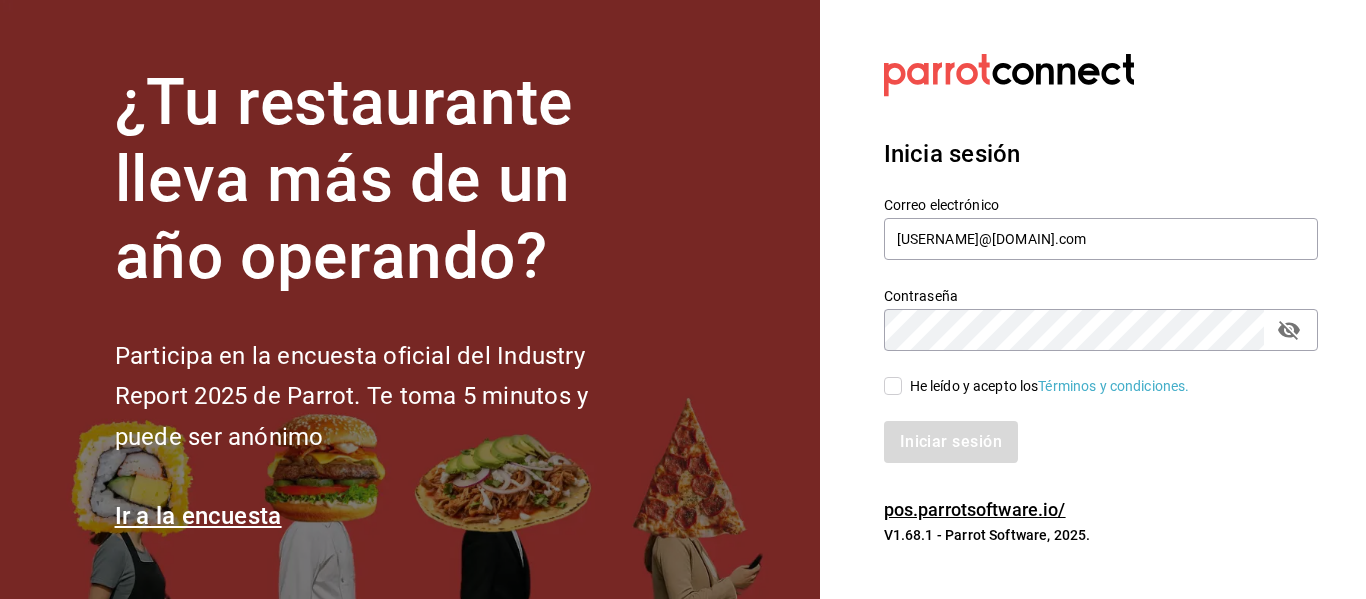 click on "He leído y acepto los  Términos y condiciones." at bounding box center [893, 386] 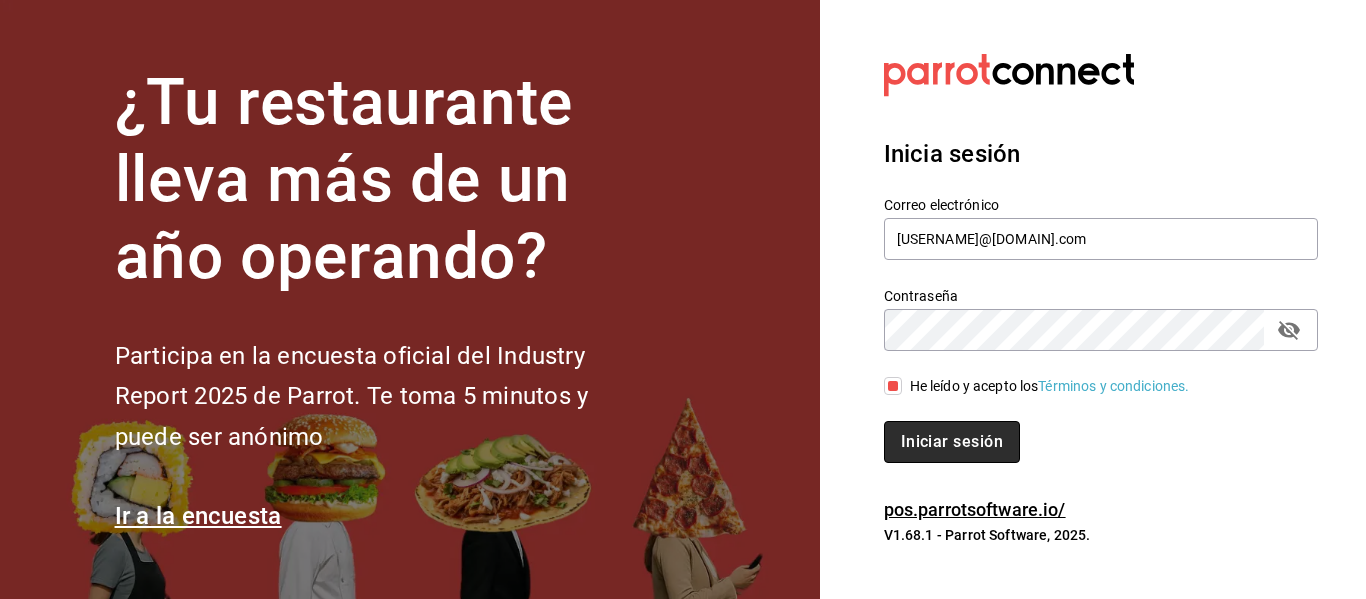 click on "Iniciar sesión" at bounding box center [952, 442] 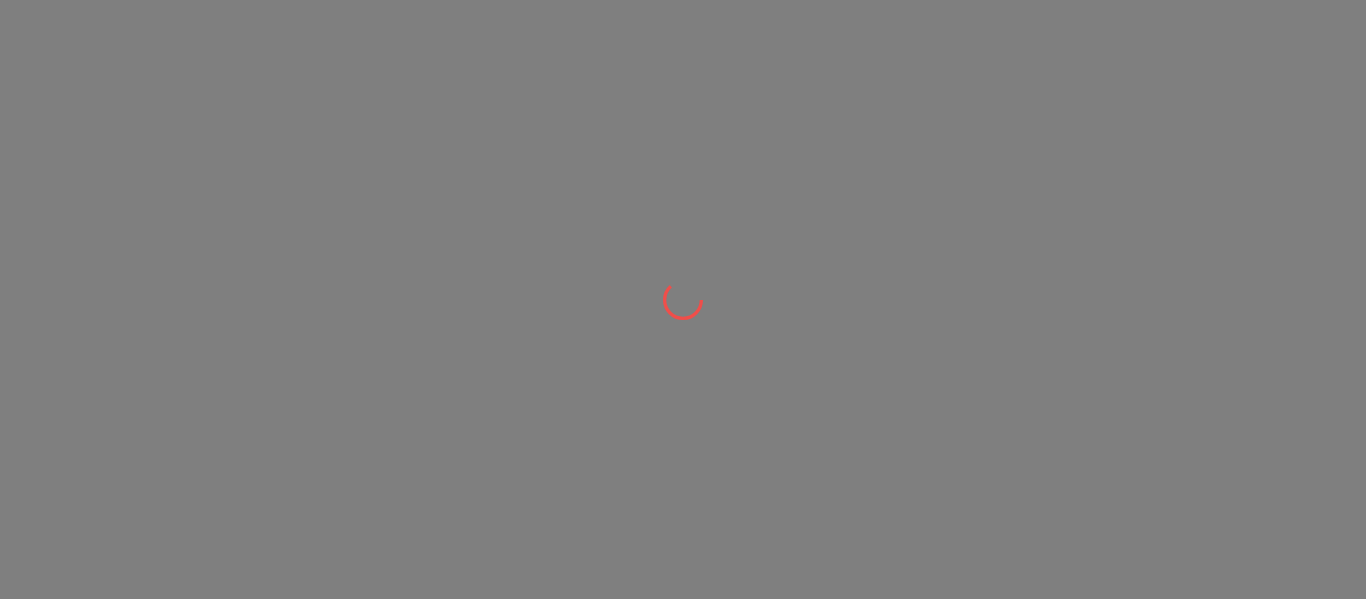 scroll, scrollTop: 0, scrollLeft: 0, axis: both 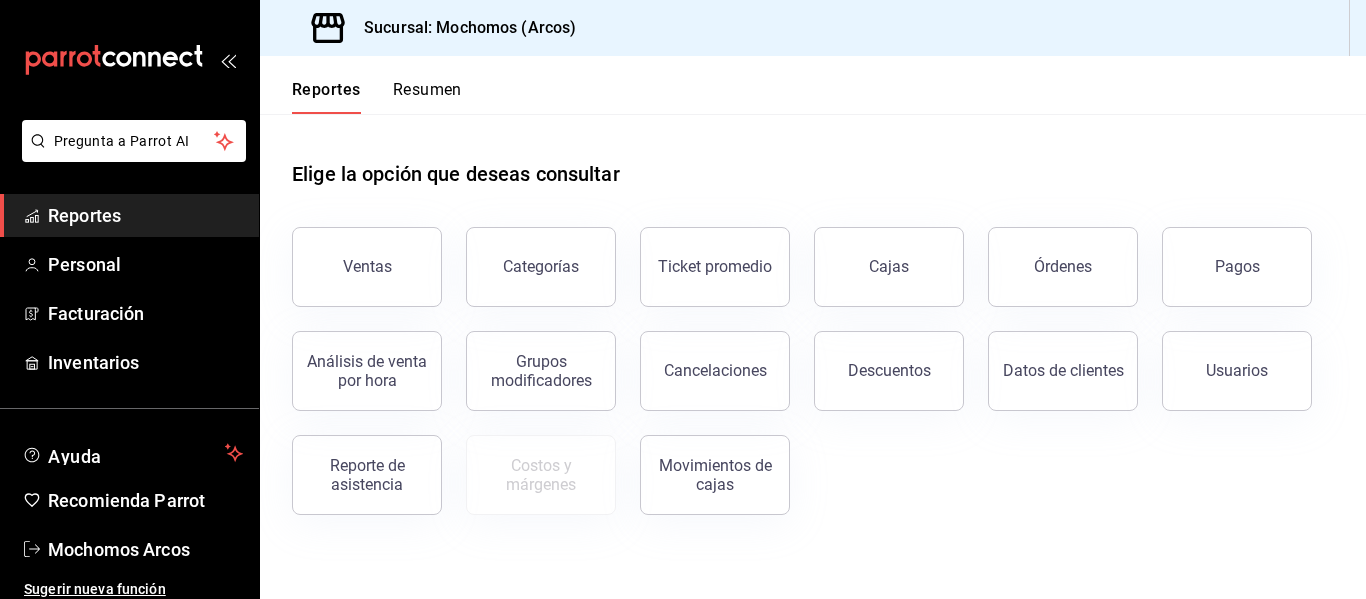 click on "Elige la opción que deseas consultar" at bounding box center [813, 158] 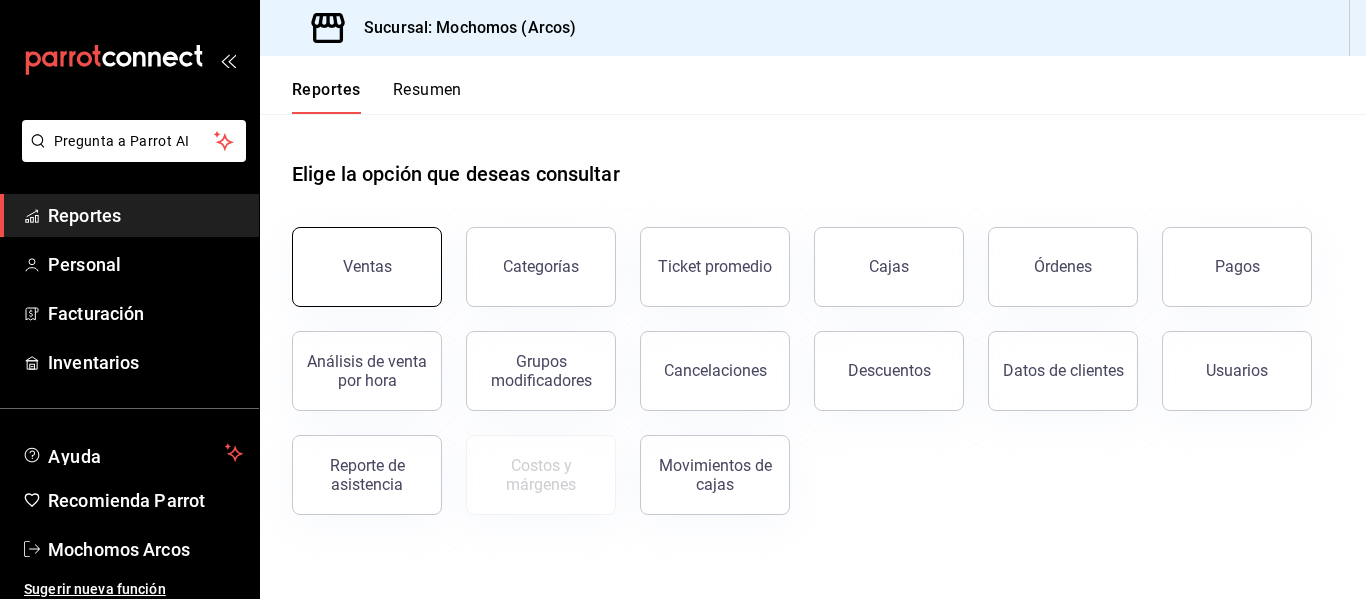 click on "Ventas" at bounding box center (367, 266) 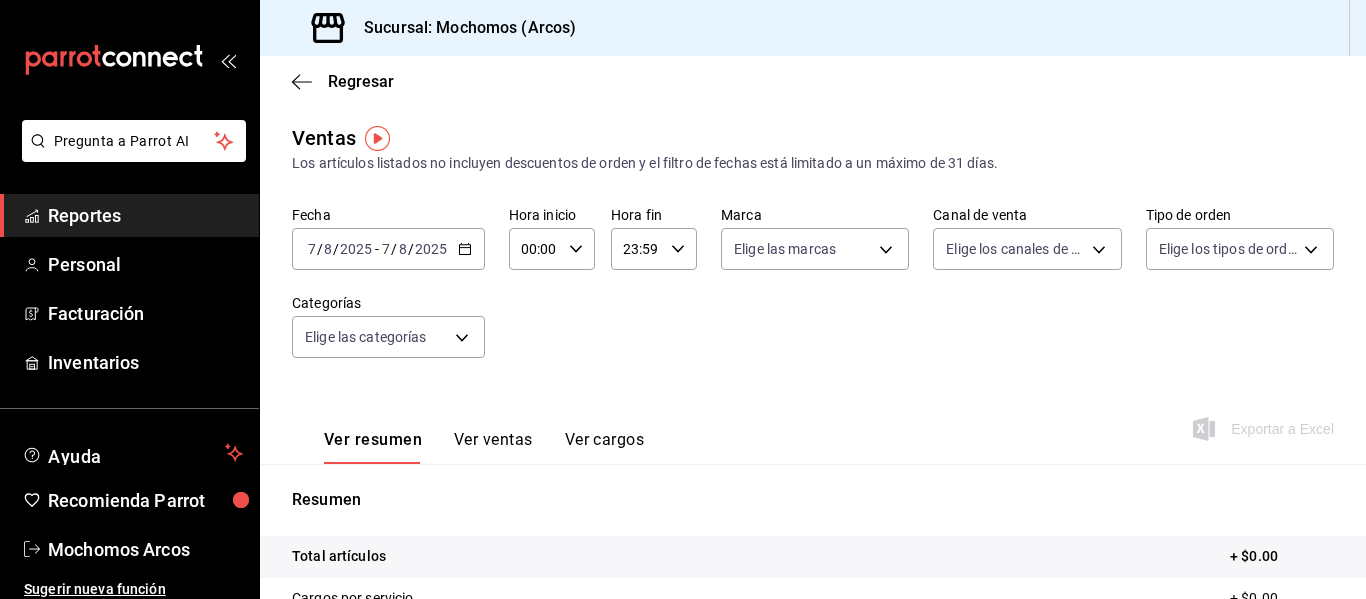 click 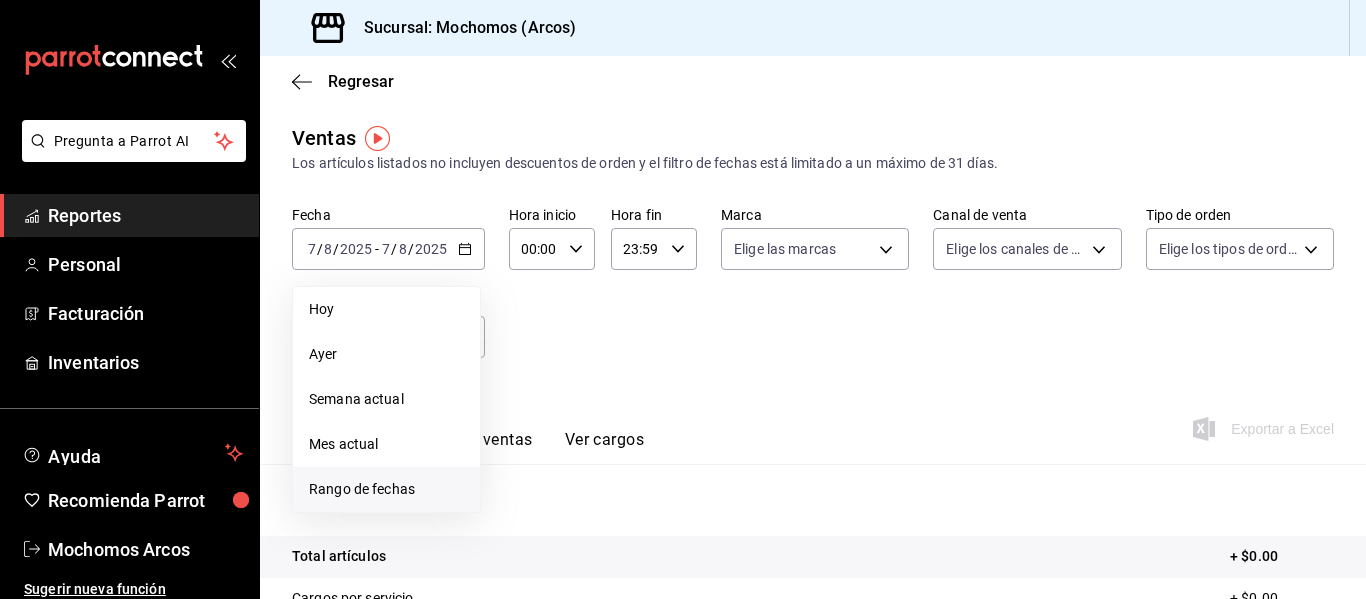 click on "Rango de fechas" at bounding box center (386, 489) 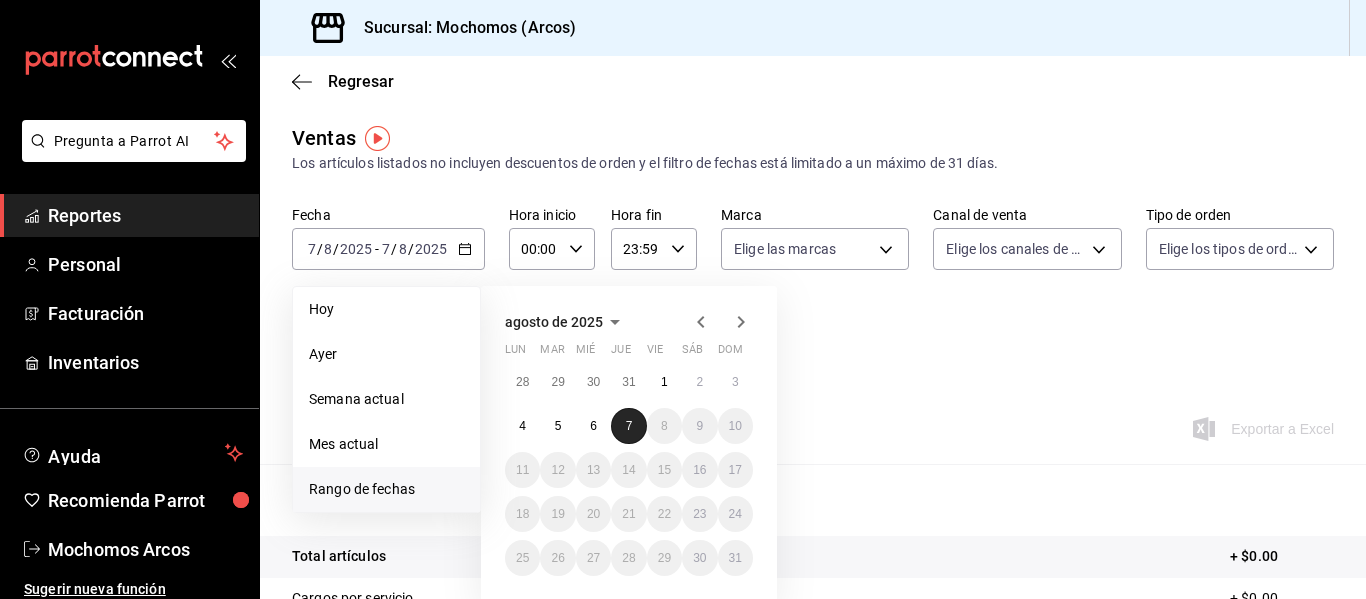 click on "7" at bounding box center (629, 426) 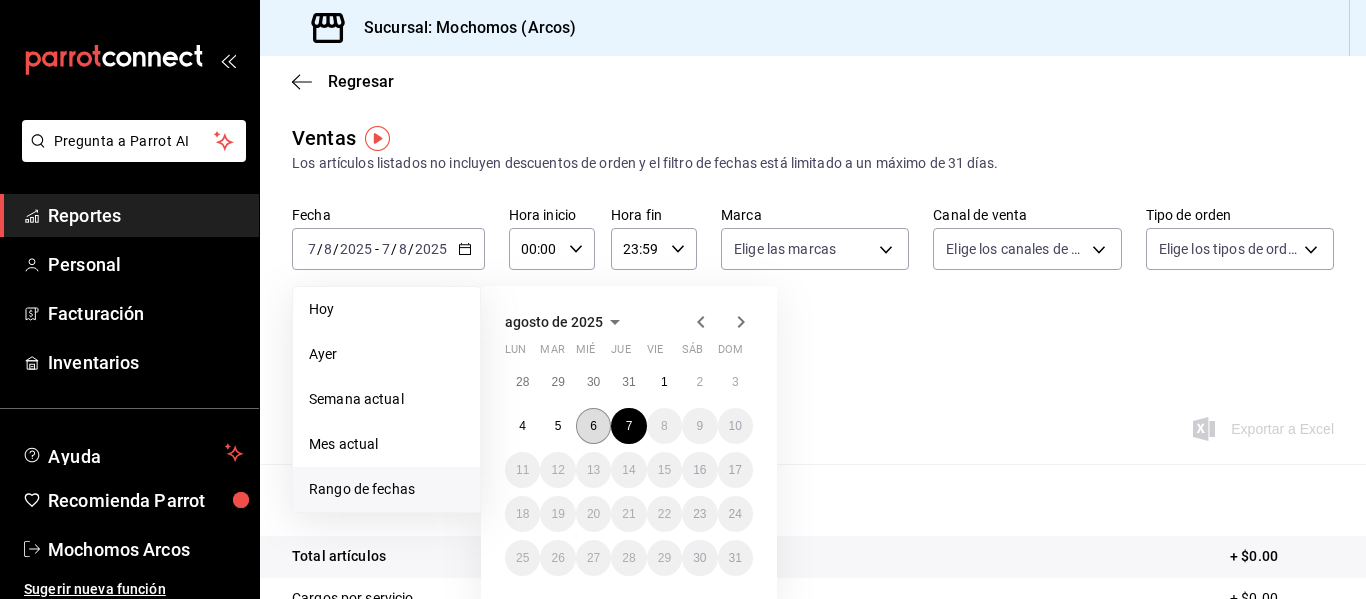 click on "6" at bounding box center [593, 426] 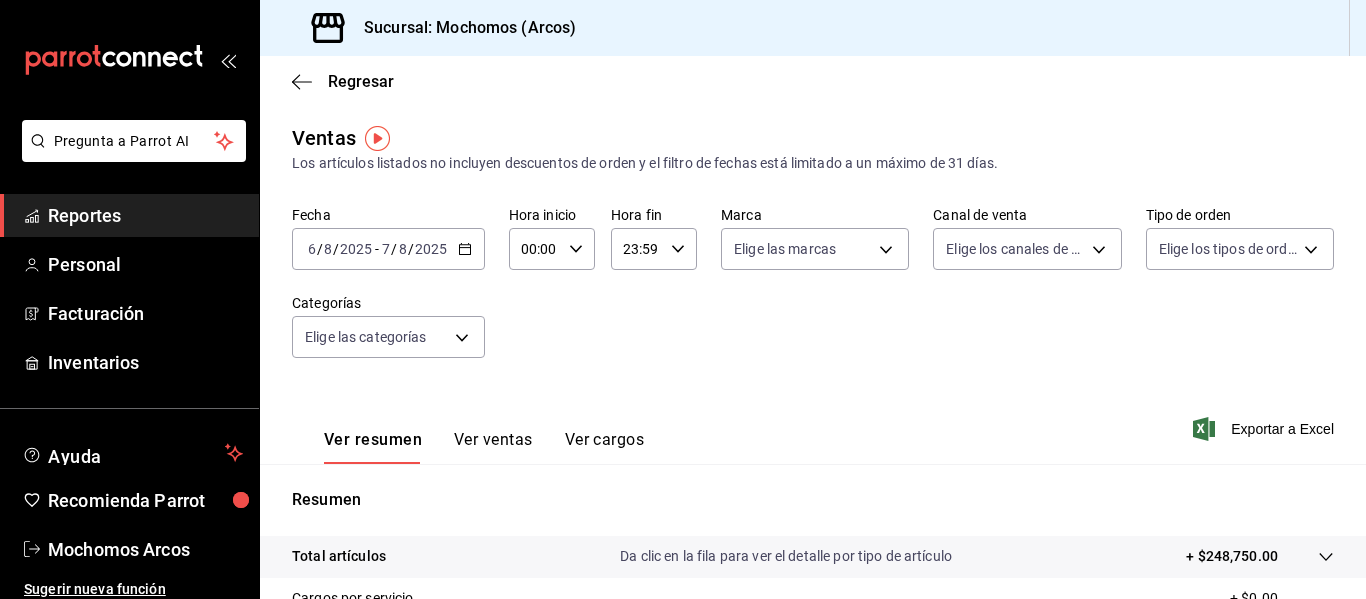 click 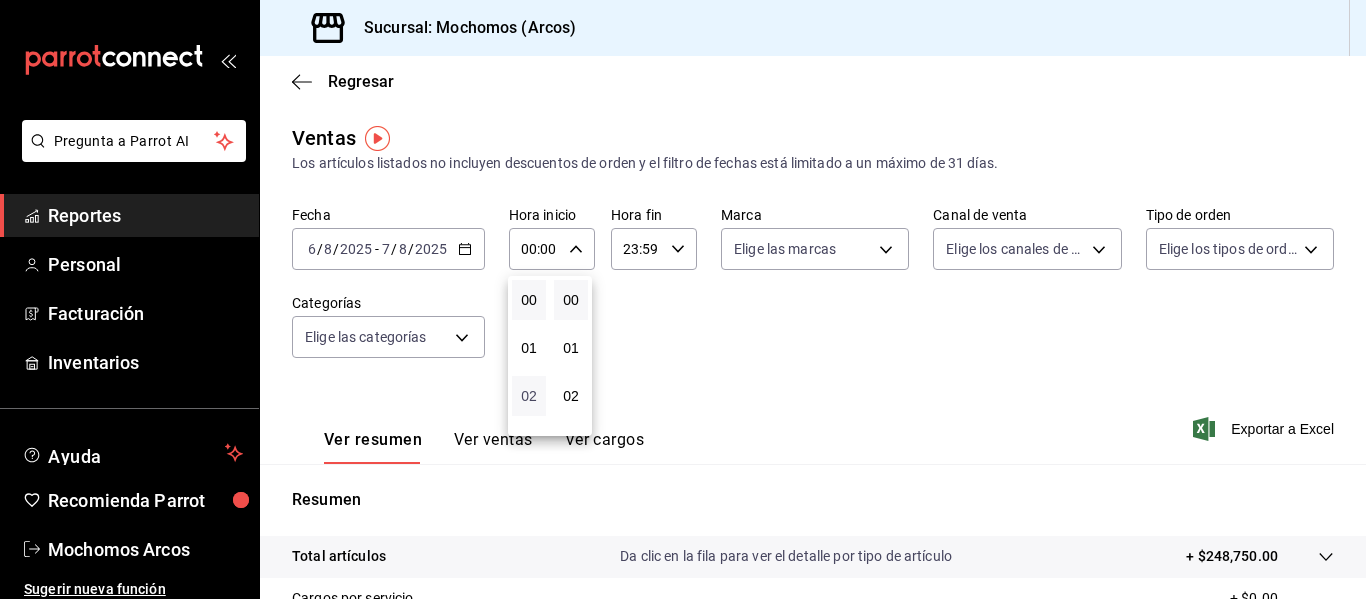 click on "02" at bounding box center [529, 396] 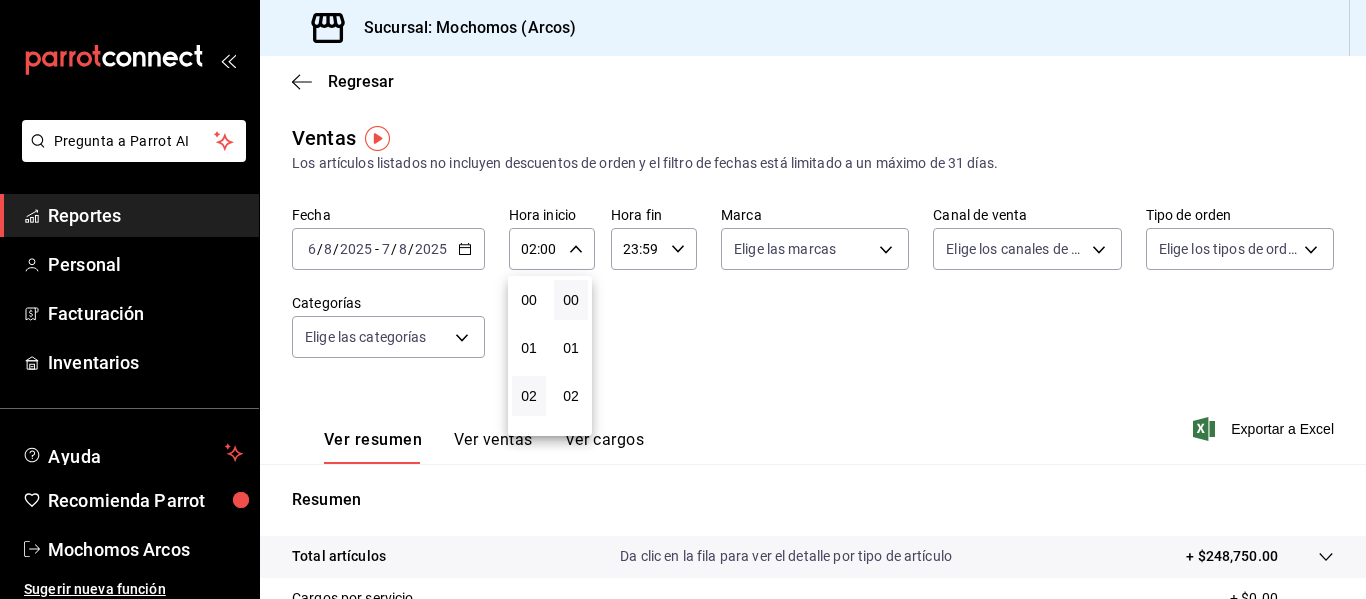 click at bounding box center [683, 299] 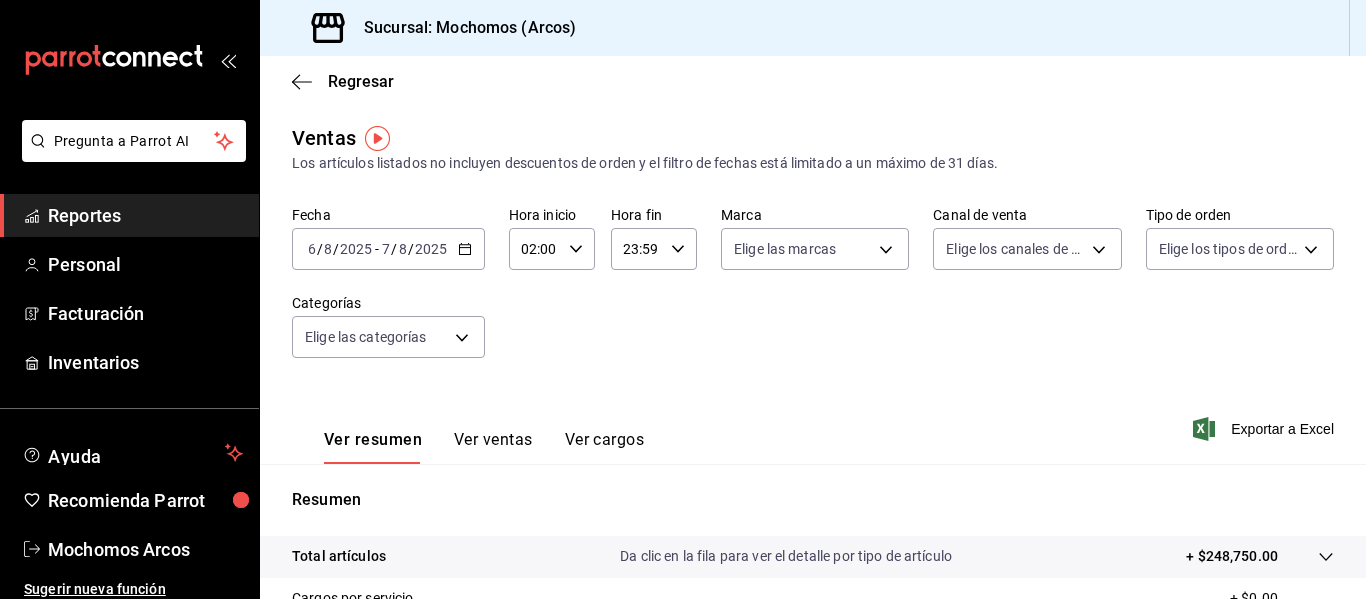 click on "23:59 Hora fin" at bounding box center (654, 249) 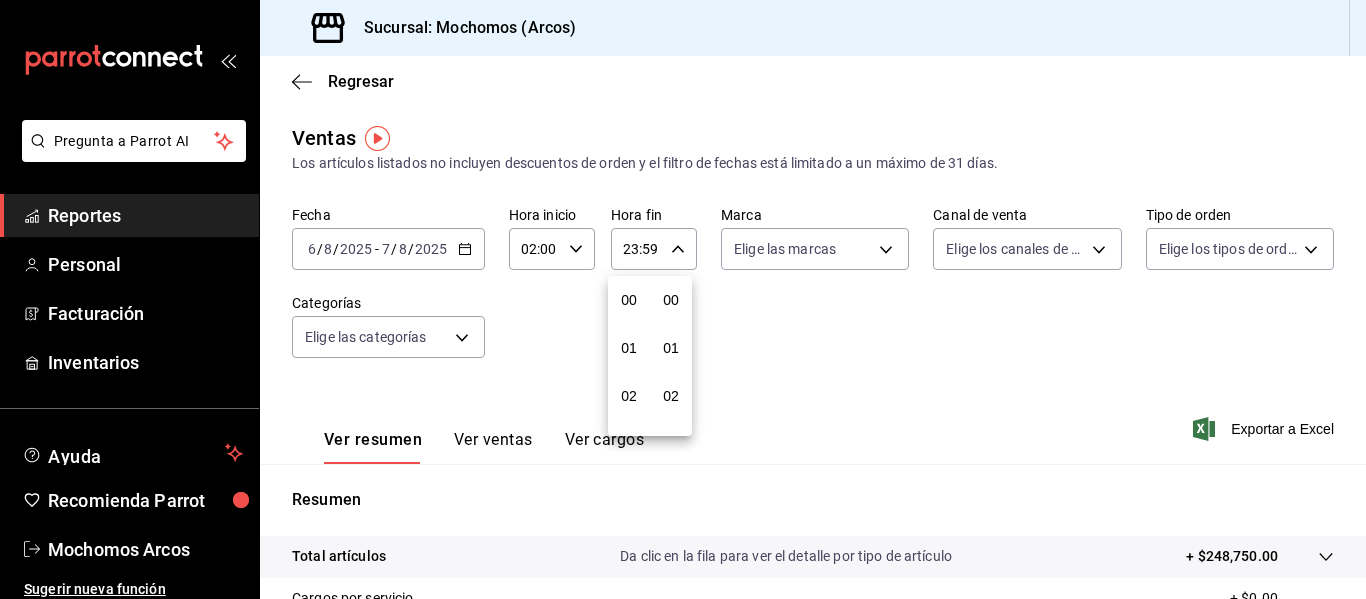 scroll, scrollTop: 992, scrollLeft: 0, axis: vertical 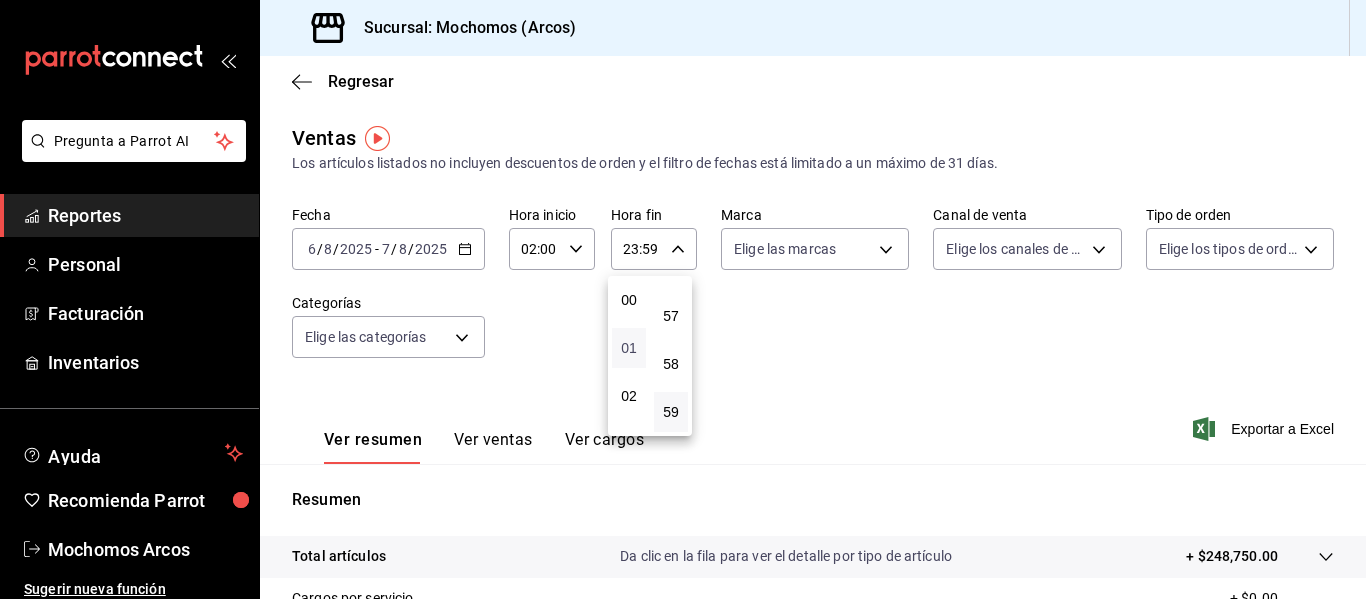 click on "01" at bounding box center (629, 348) 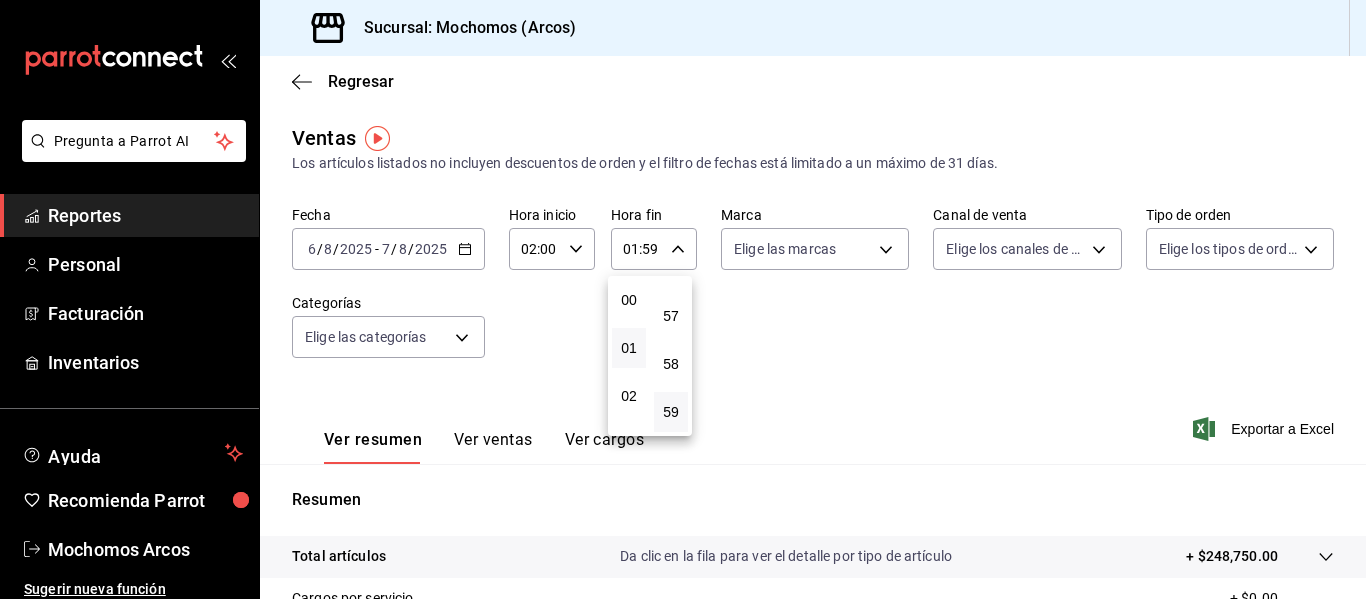 click at bounding box center [683, 299] 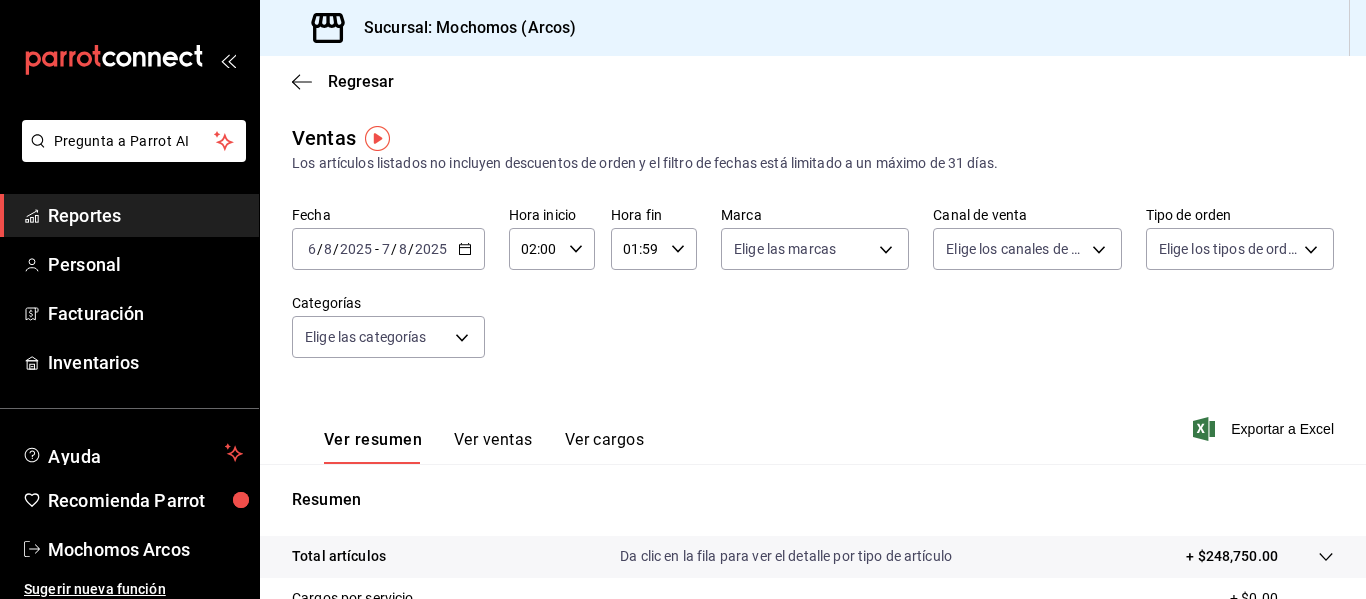 click 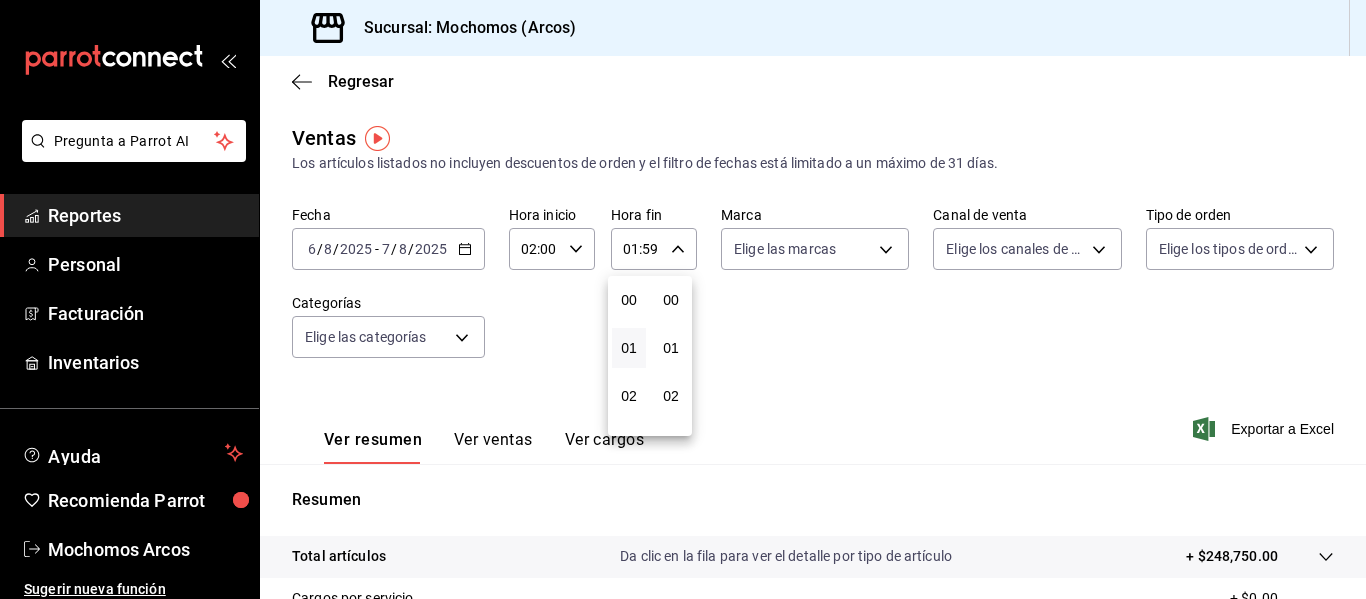 scroll, scrollTop: 48, scrollLeft: 0, axis: vertical 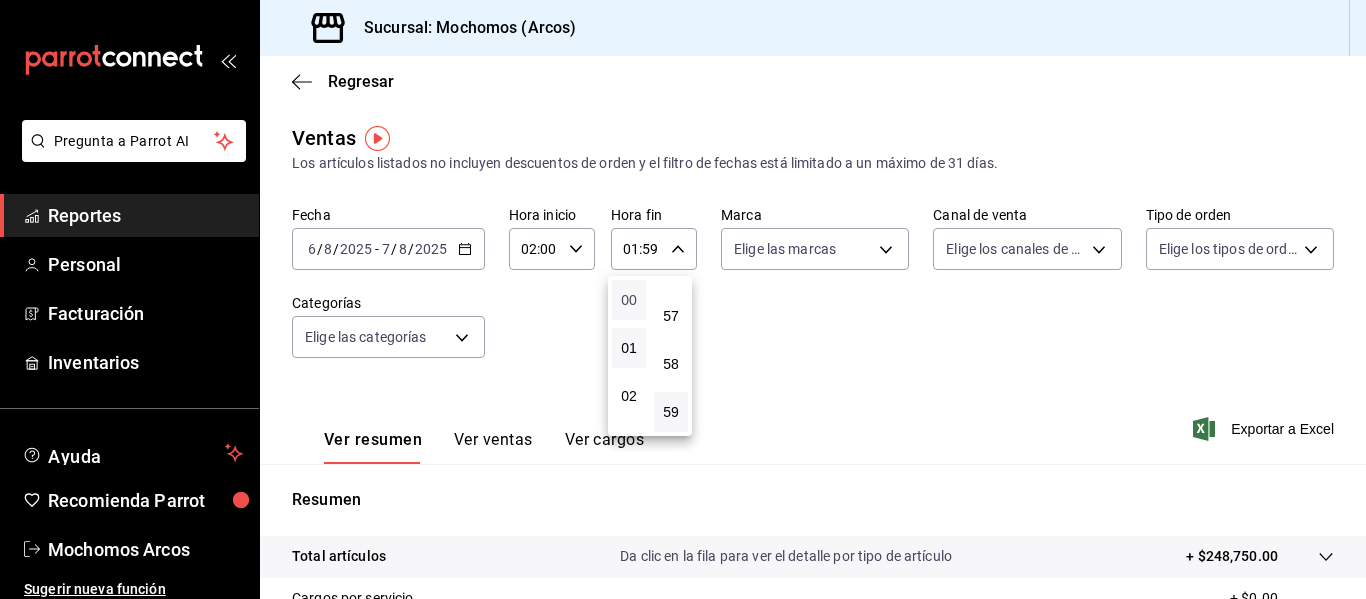 click on "00" at bounding box center [629, 300] 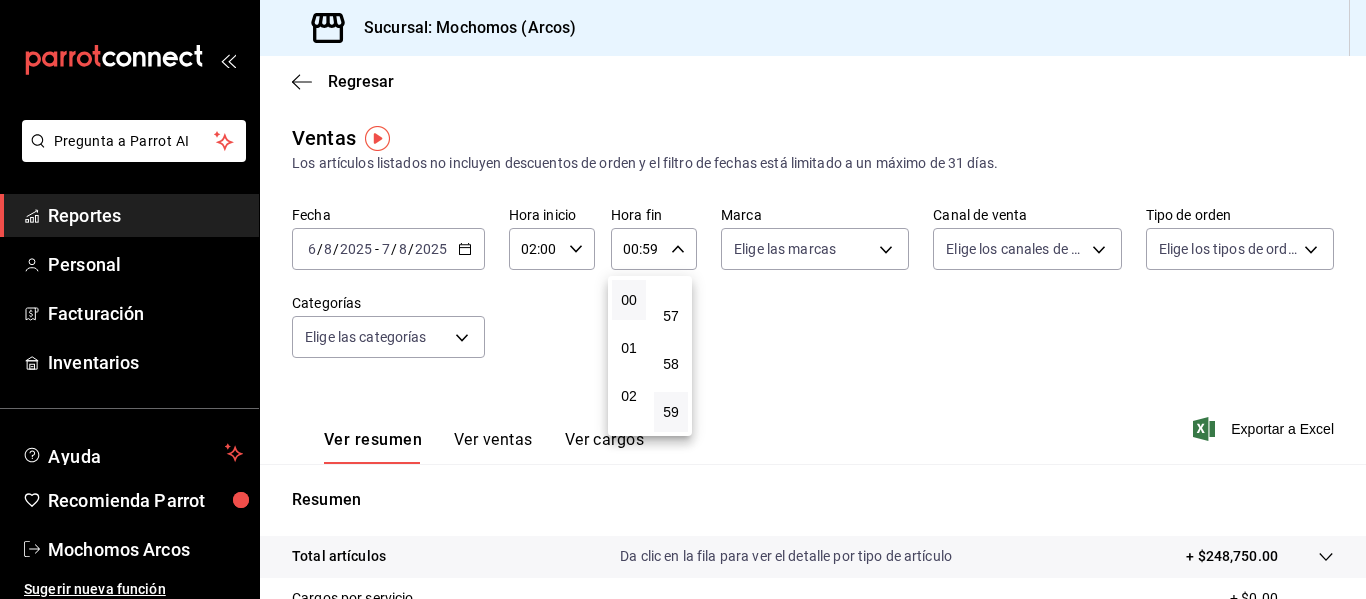 type 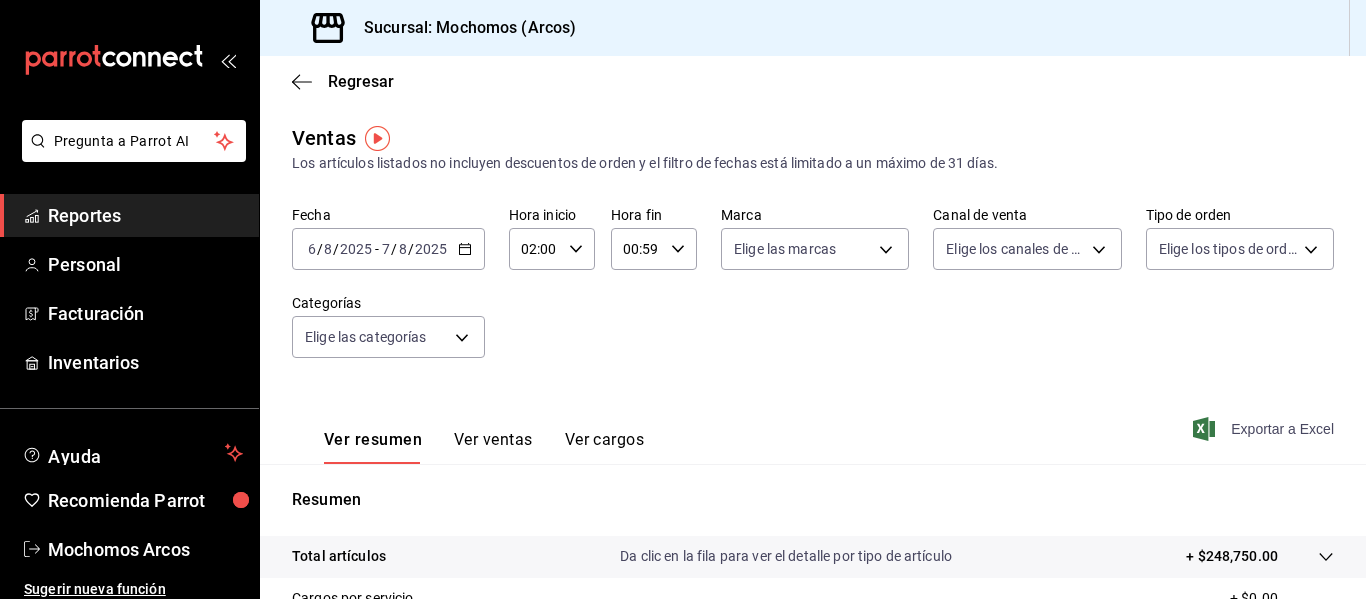 click on "Exportar a Excel" at bounding box center [1265, 429] 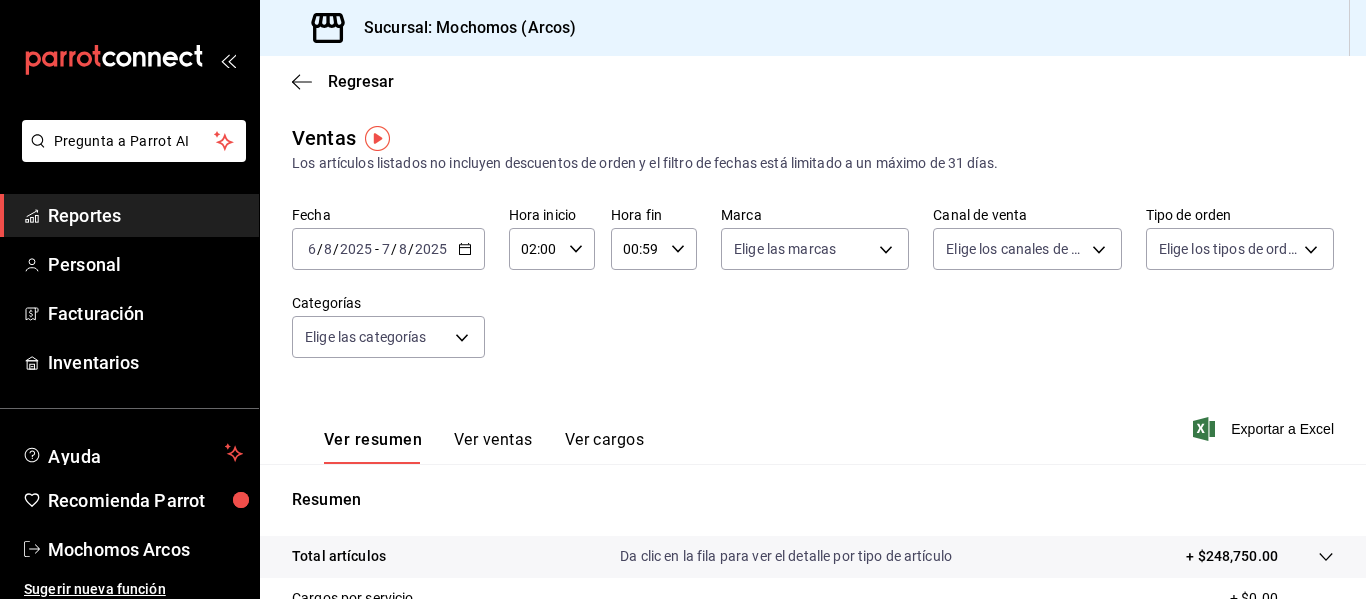 click on "Reportes" at bounding box center (145, 215) 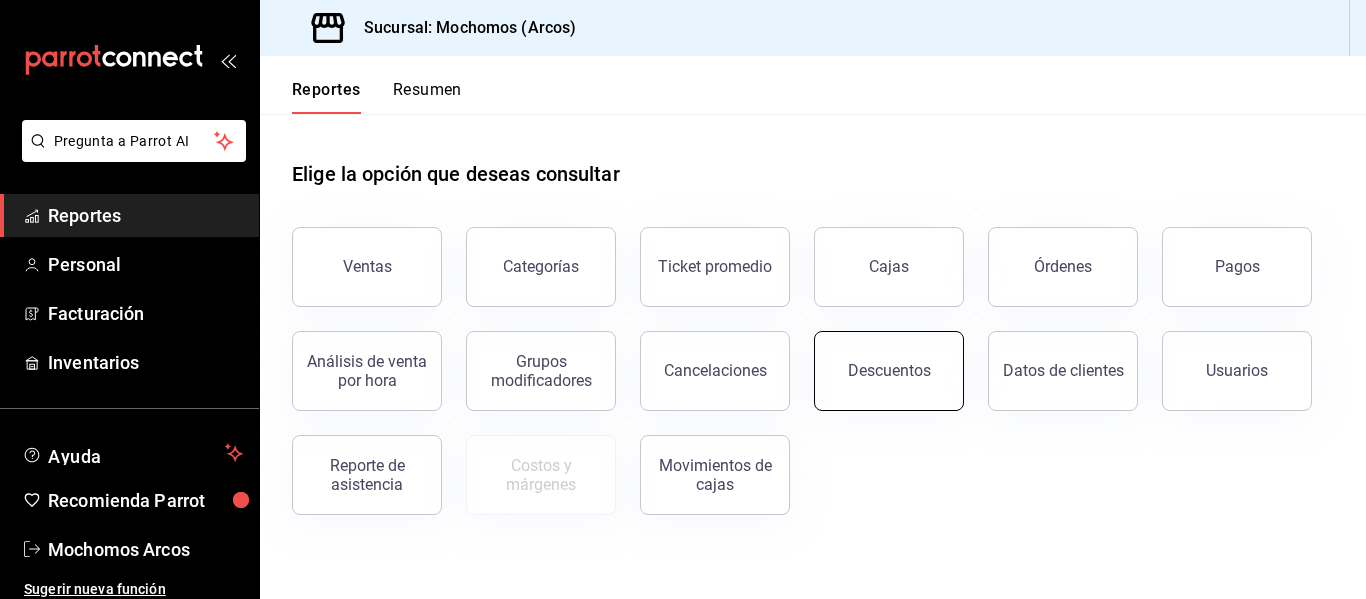 click on "Descuentos" at bounding box center (889, 371) 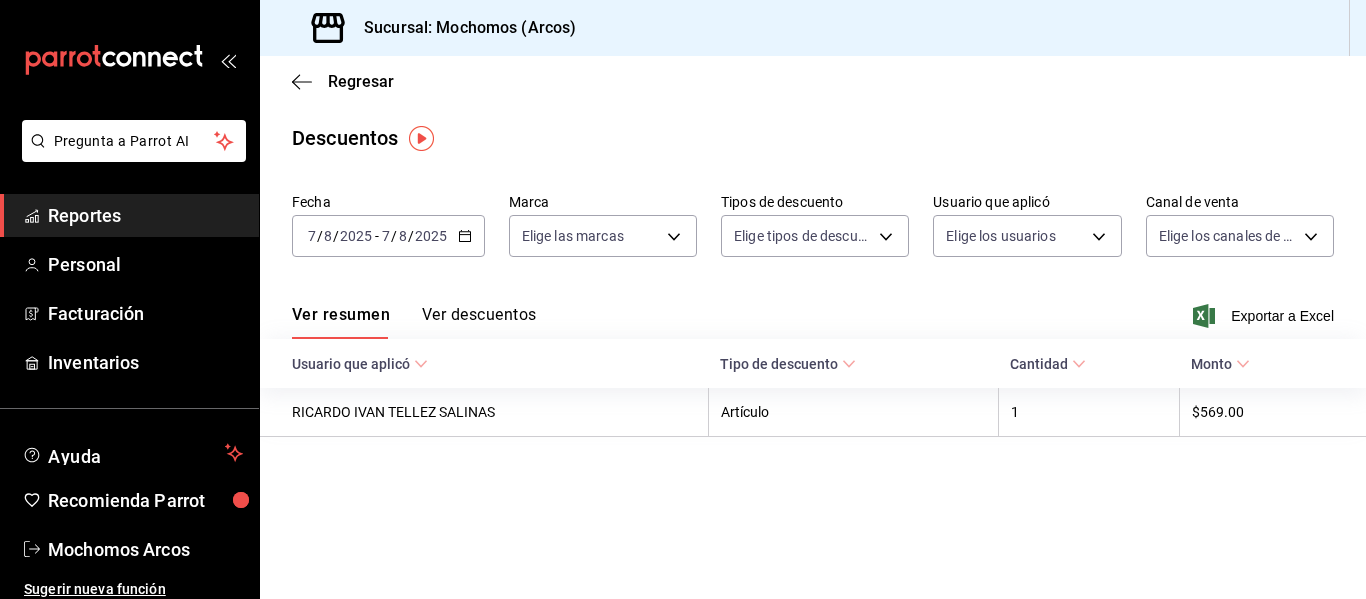 click 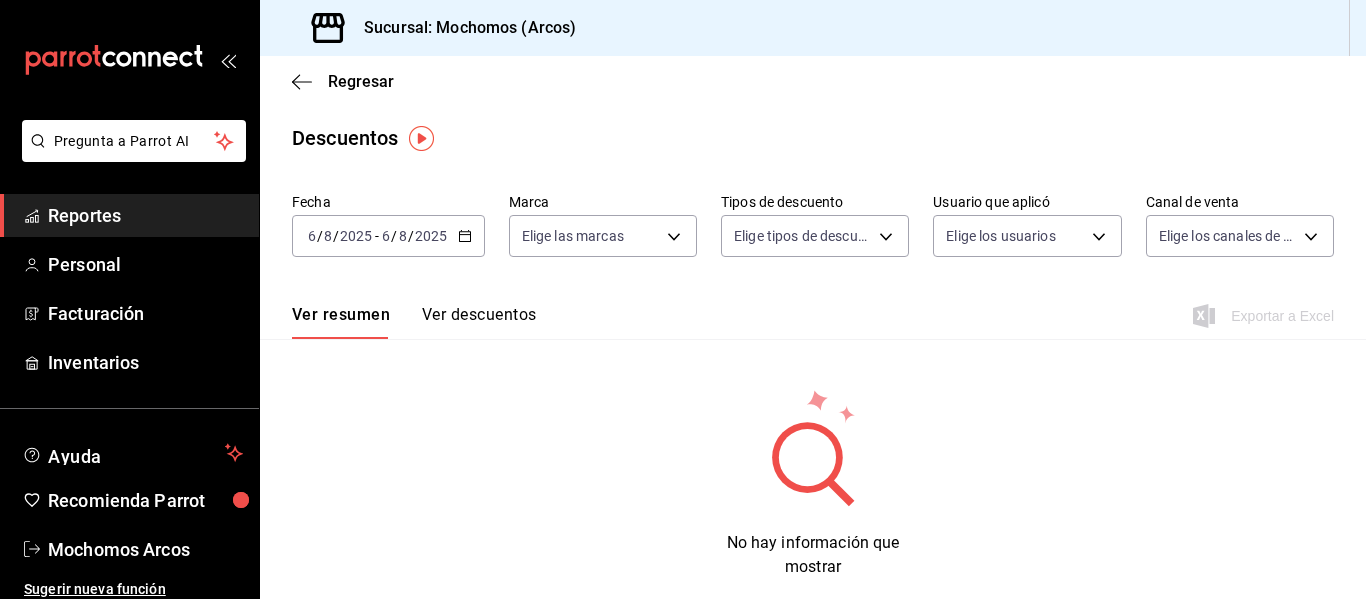 click on "Ver resumen Ver descuentos Exportar a Excel" at bounding box center [813, 310] 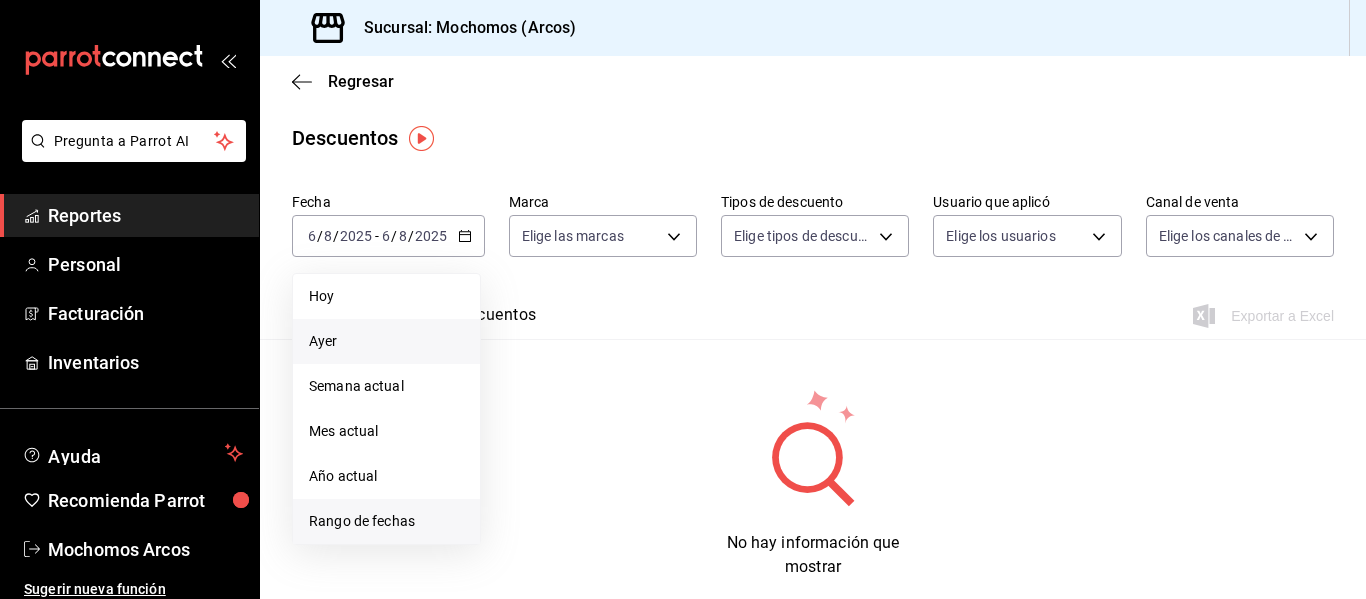 click on "Rango de fechas" at bounding box center (386, 521) 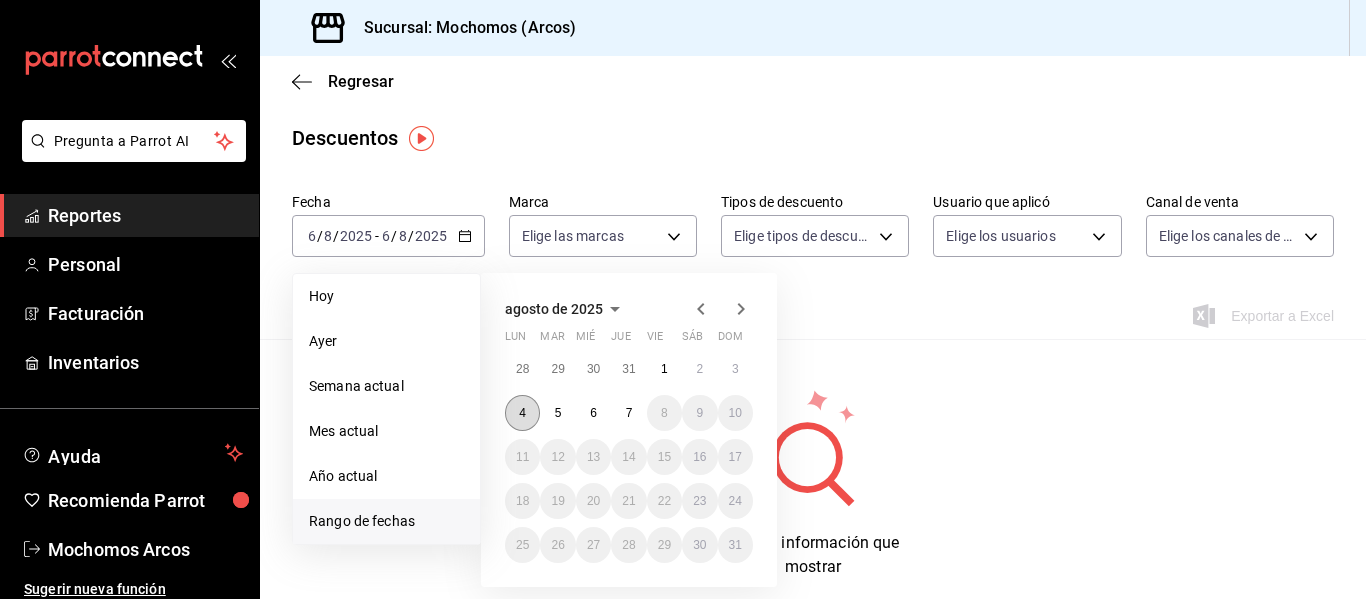 click on "4" at bounding box center [522, 413] 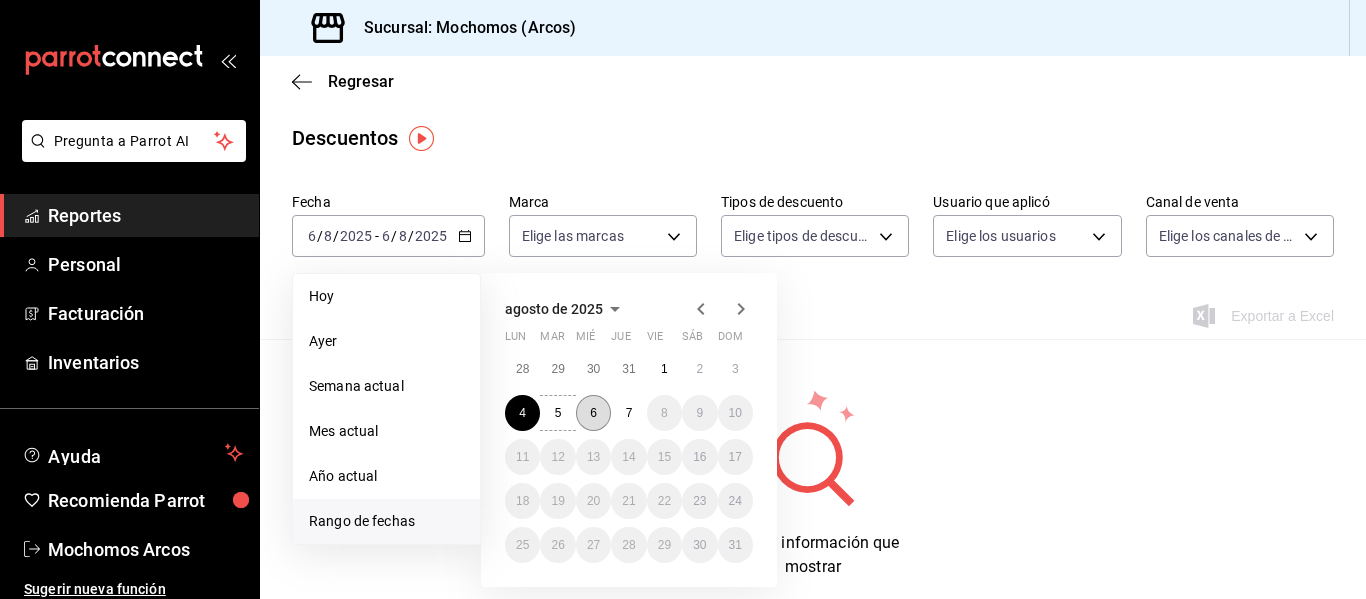 click on "6" at bounding box center (593, 413) 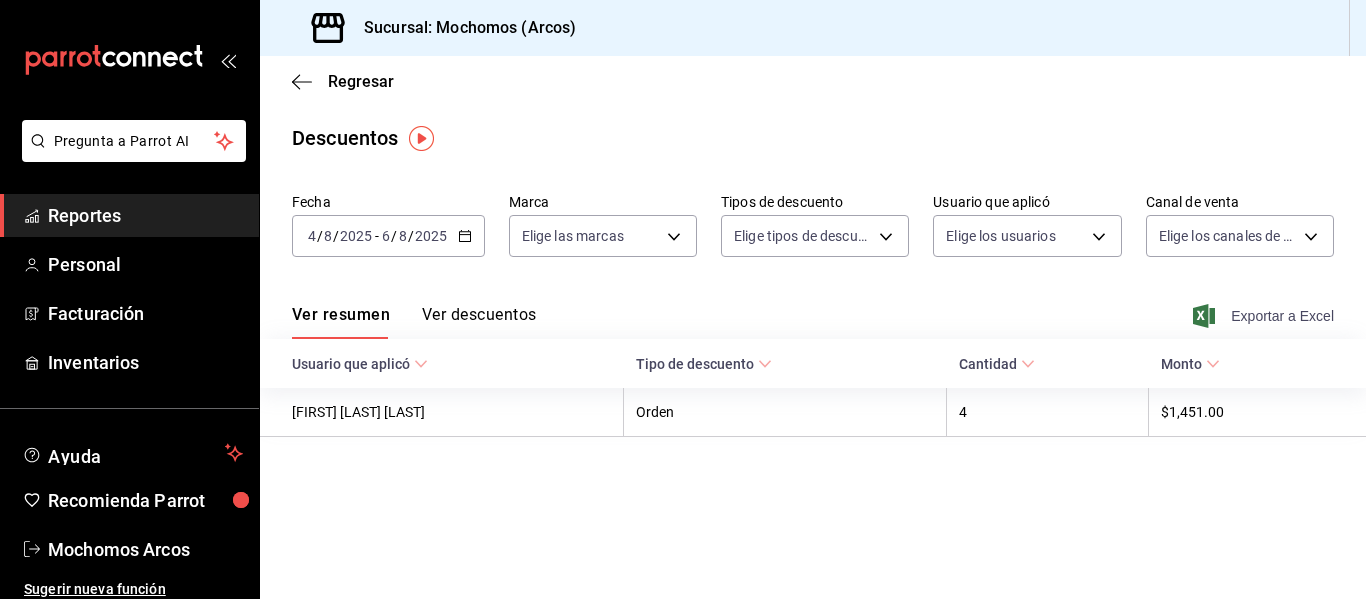click on "Exportar a Excel" at bounding box center (1265, 316) 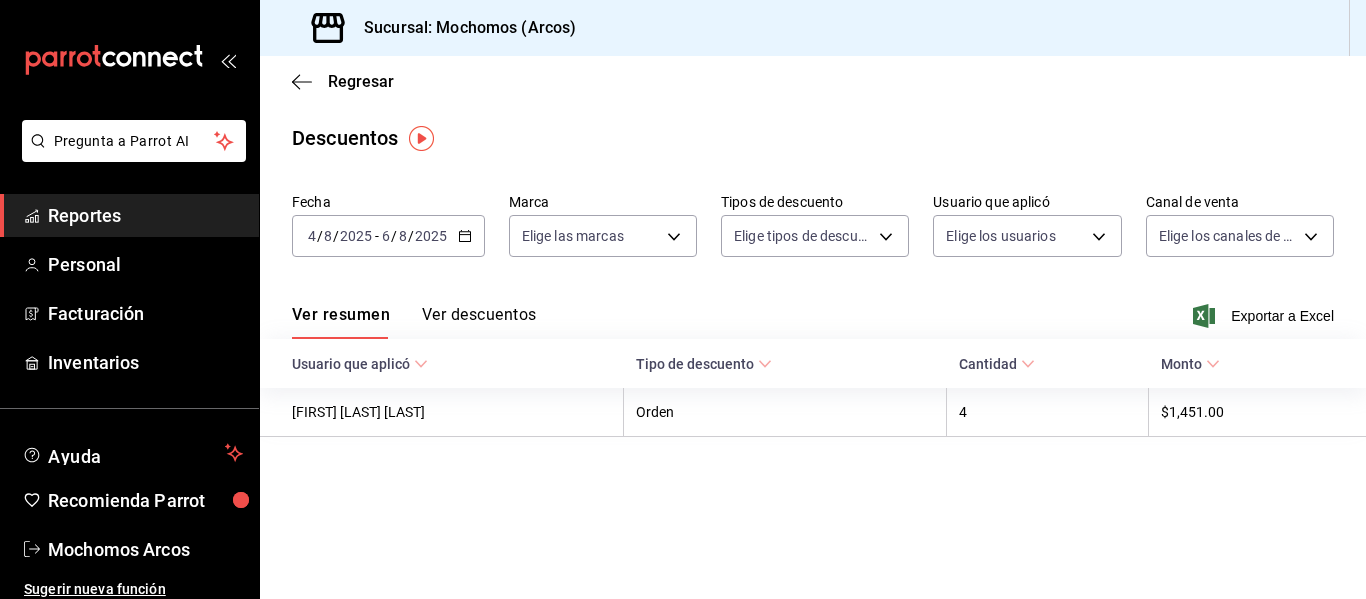 click on "Regresar Descuentos Fecha [DATE] [NUMBER] / [DATE] - [DATE] / [DATE] [NUMBER] / [DATE] - [DATE] Marca Elige las marcas Tipos de descuento Elige tipos de descuento Usuario que aplicó Elige los usuarios Canal de venta Elige los canales de venta Ver resumen Ver descuentos Exportar a Excel Usuario que aplicó Tipo de descuento Cantidad Monto [FIRST] [LAST] [LAST] Orden [NUMBER] $[AMOUNT]" at bounding box center (813, 327) 